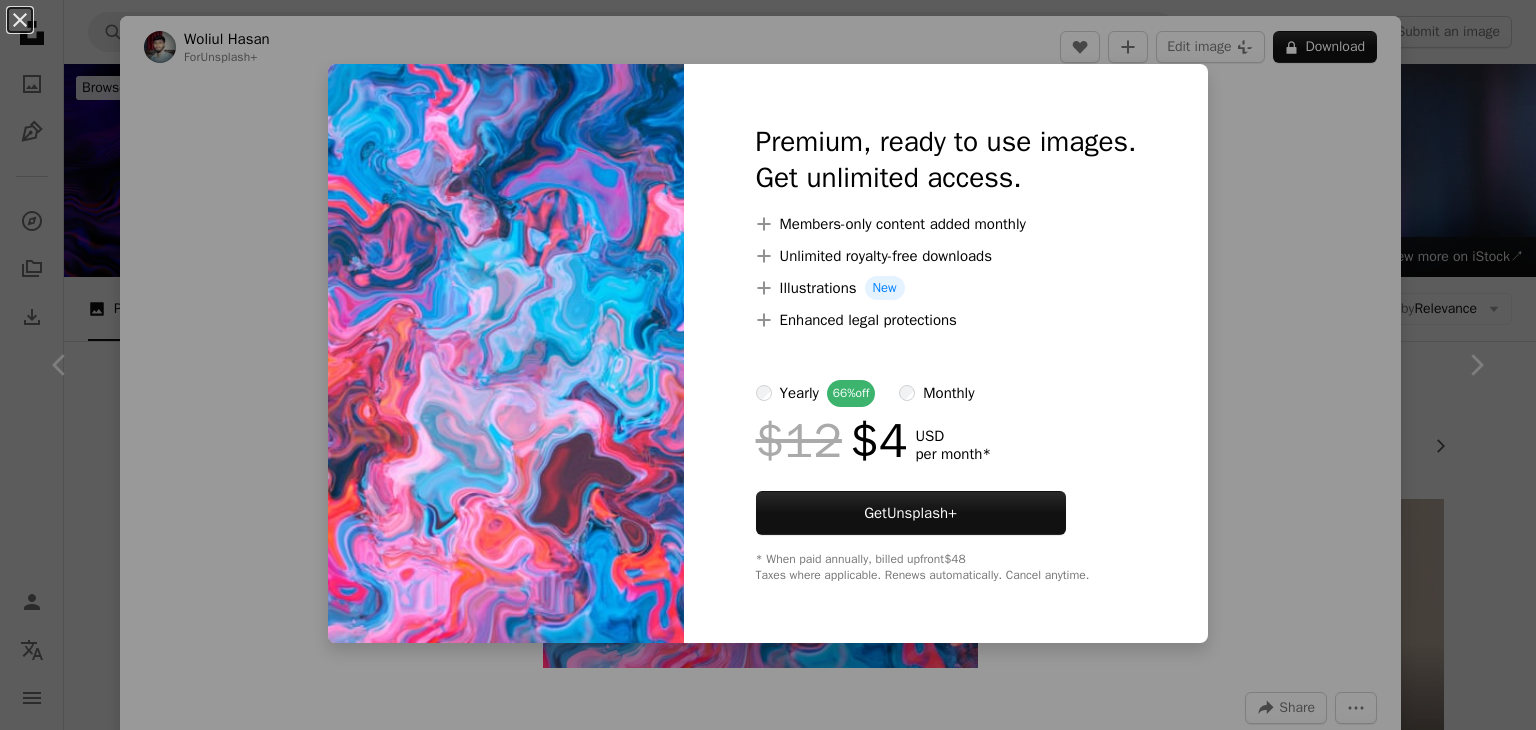 scroll, scrollTop: 2300, scrollLeft: 0, axis: vertical 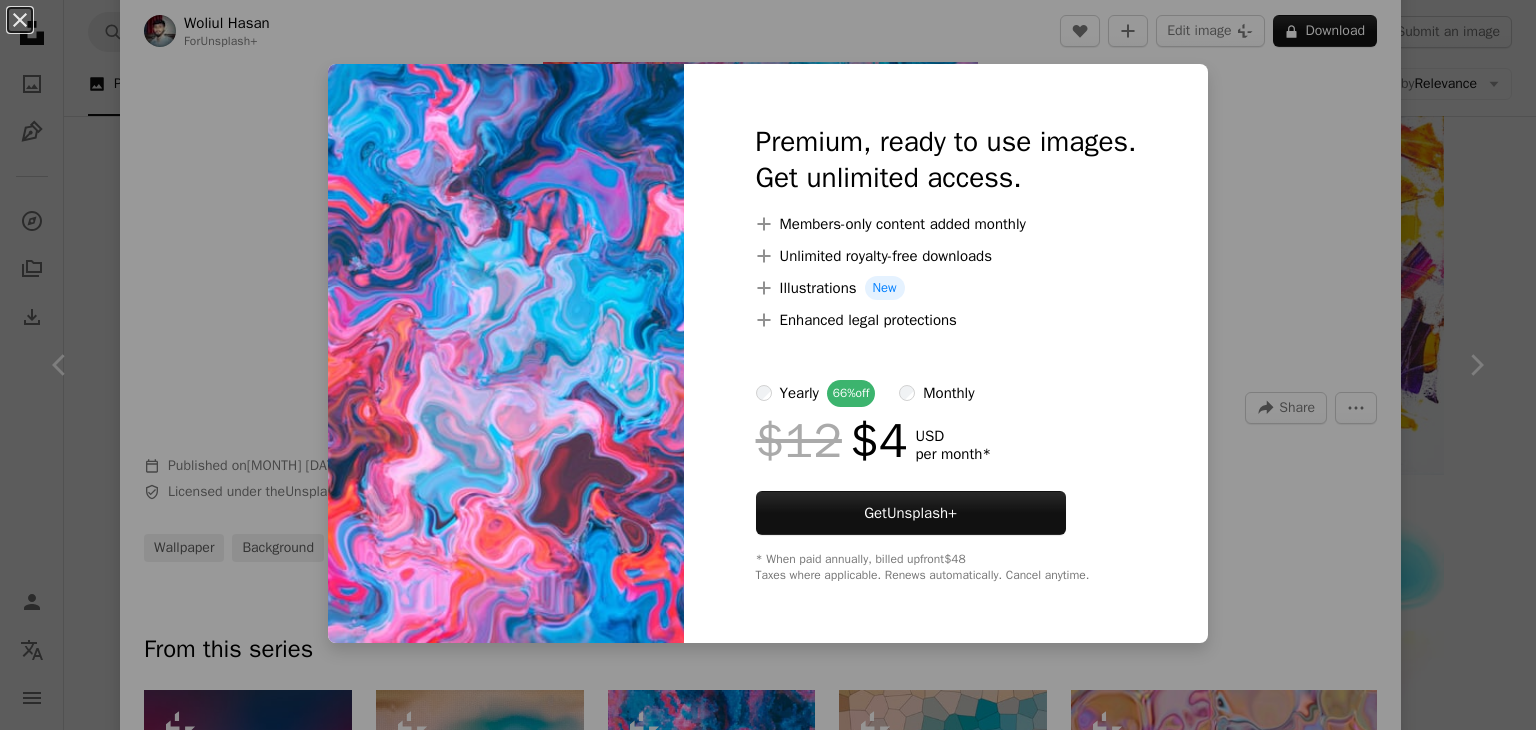 click on "An X shape Premium, ready to use images. Get unlimited access. A plus sign Members-only content added monthly A plus sign Unlimited royalty-free downloads A plus sign Illustrations  New A plus sign Enhanced legal protections yearly 66%  off monthly $12   $4 USD per month * Get  Unsplash+ * When paid annually, billed upfront  $48 Taxes where applicable. Renews automatically. Cancel anytime." at bounding box center [768, 365] 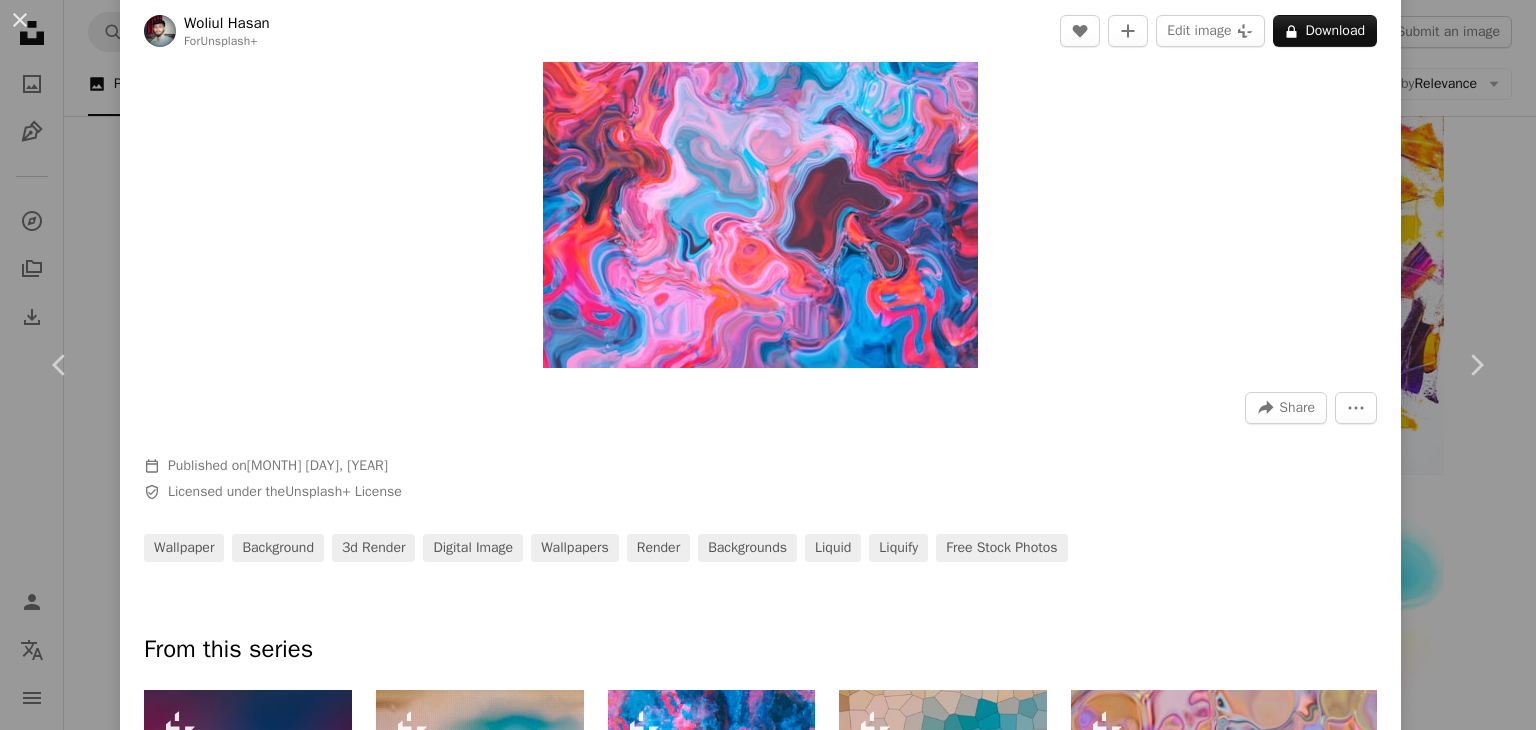 scroll, scrollTop: 0, scrollLeft: 0, axis: both 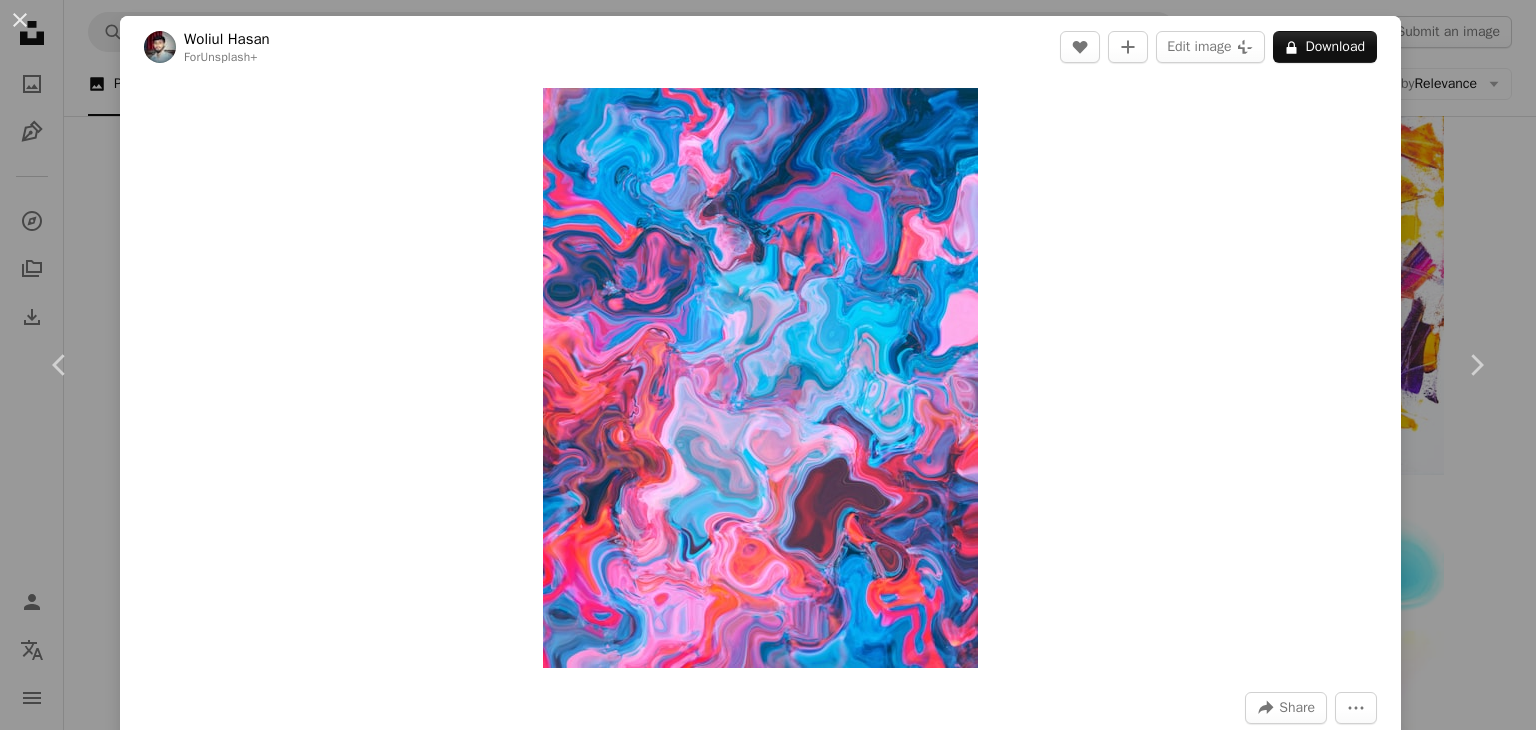 click on "**********" at bounding box center (768, 3010) 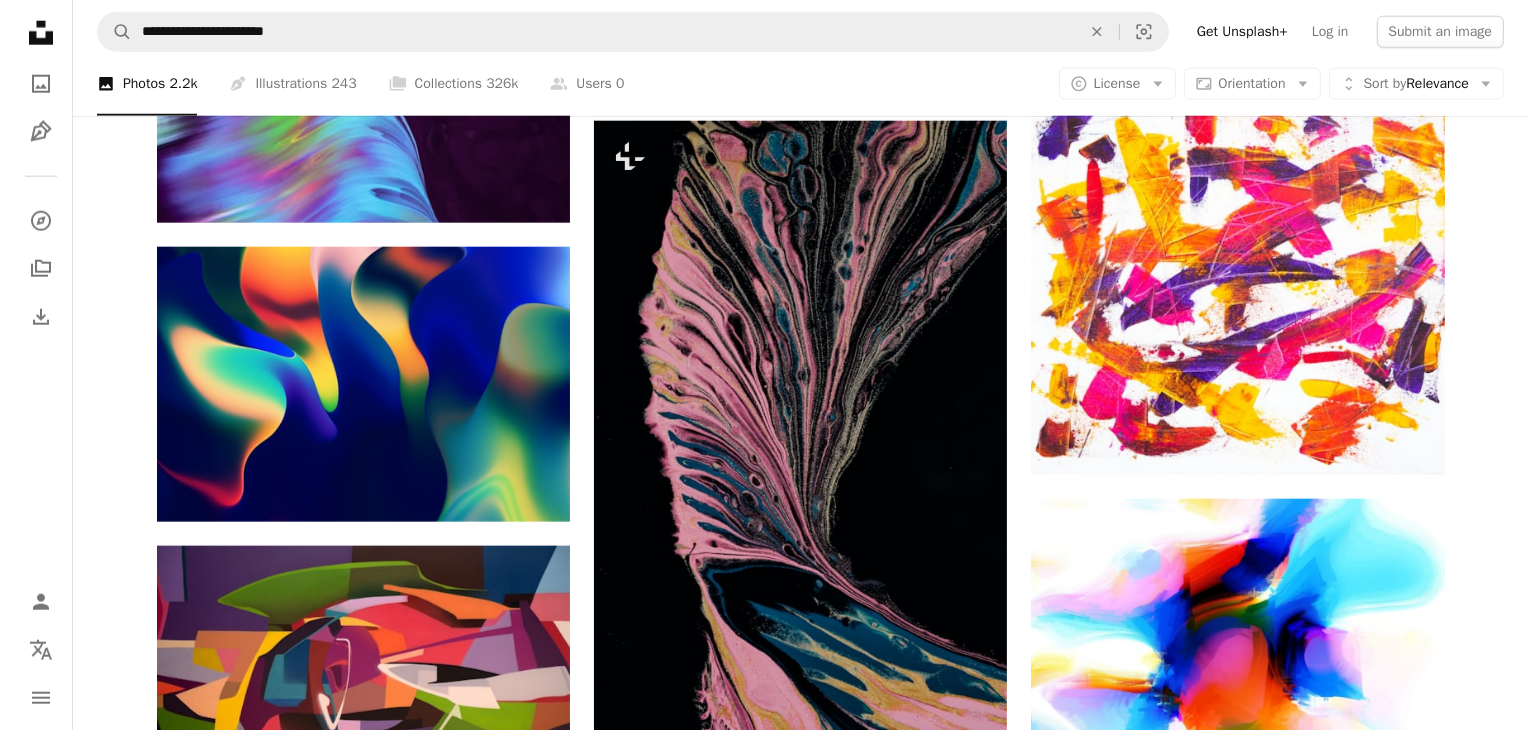 scroll, scrollTop: 0, scrollLeft: 0, axis: both 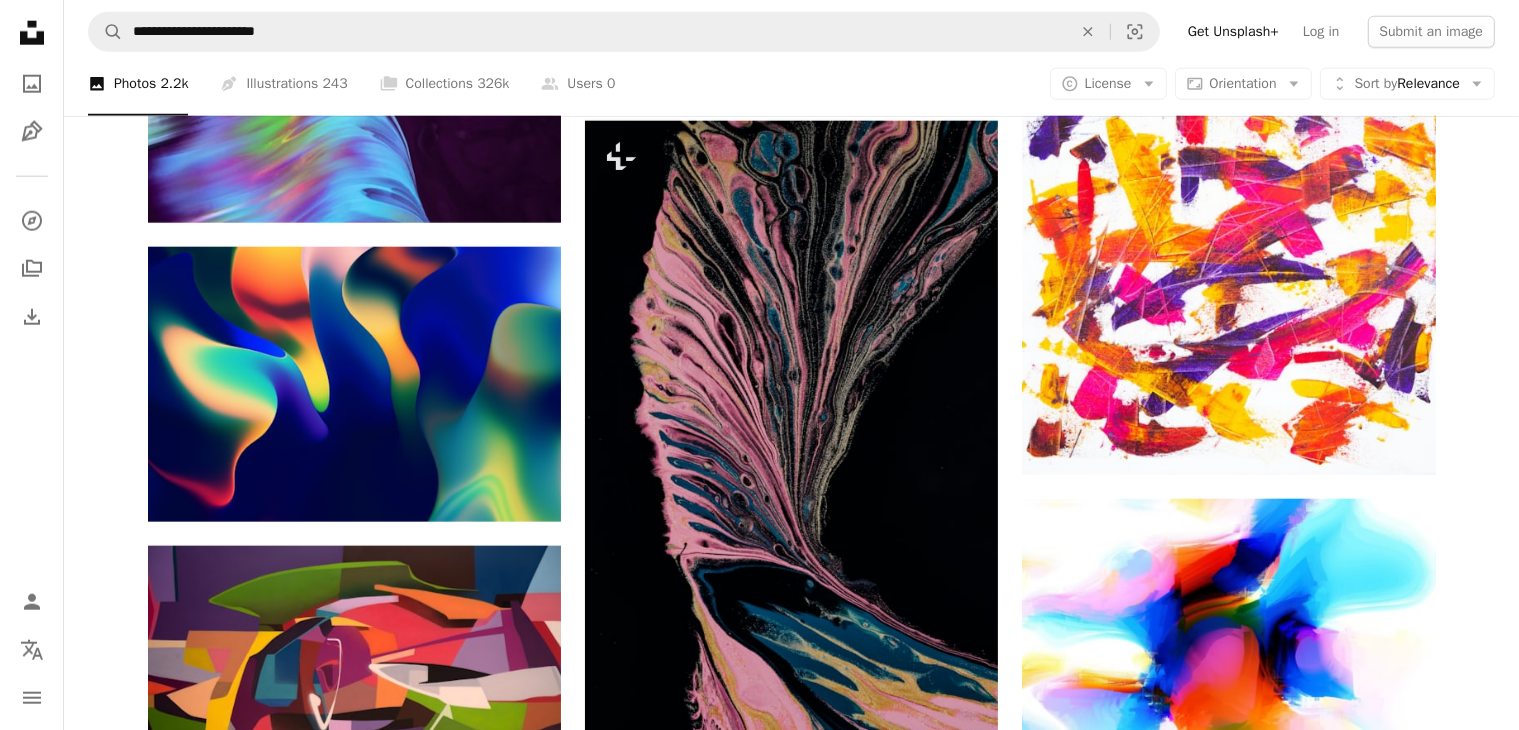 click at bounding box center [1228, 1120] 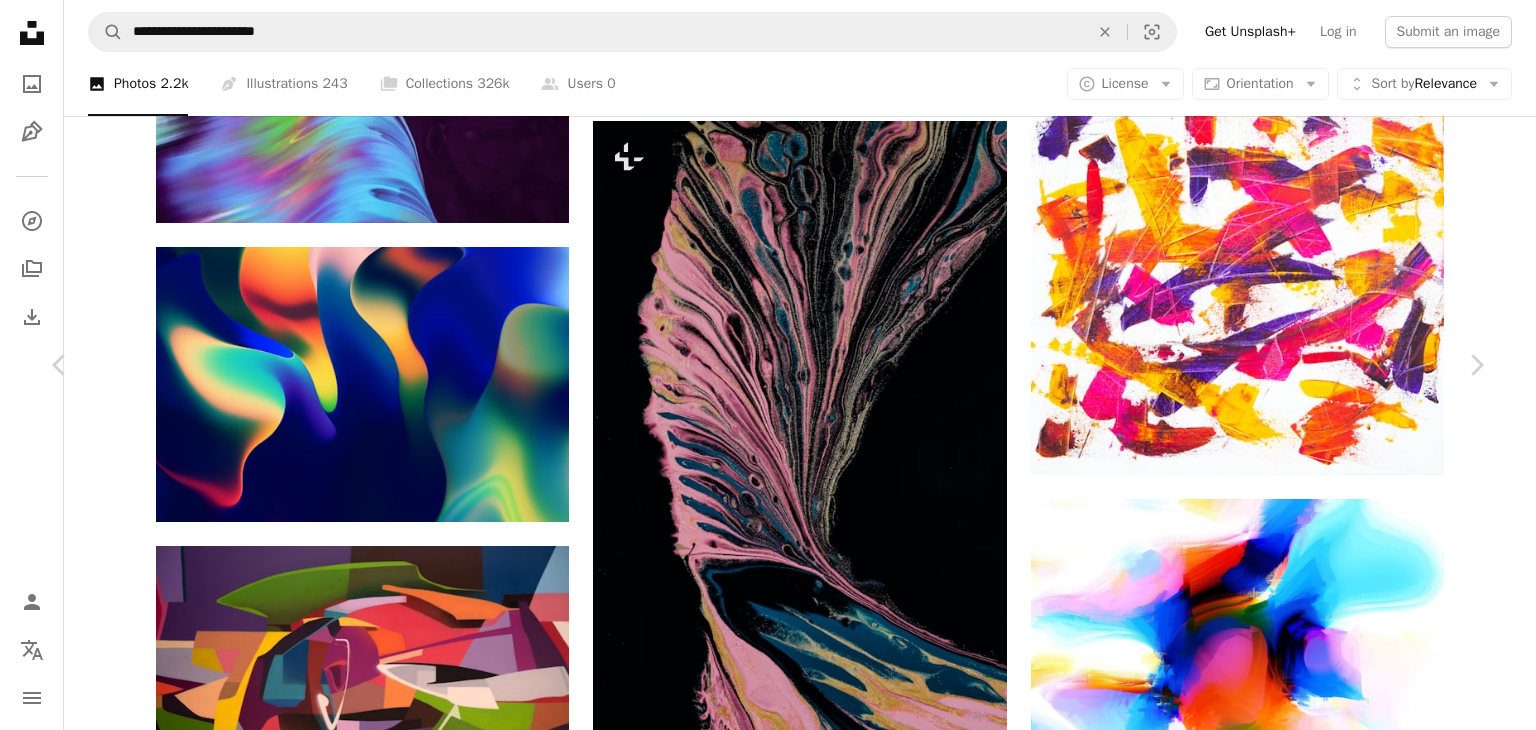 scroll, scrollTop: 0, scrollLeft: 0, axis: both 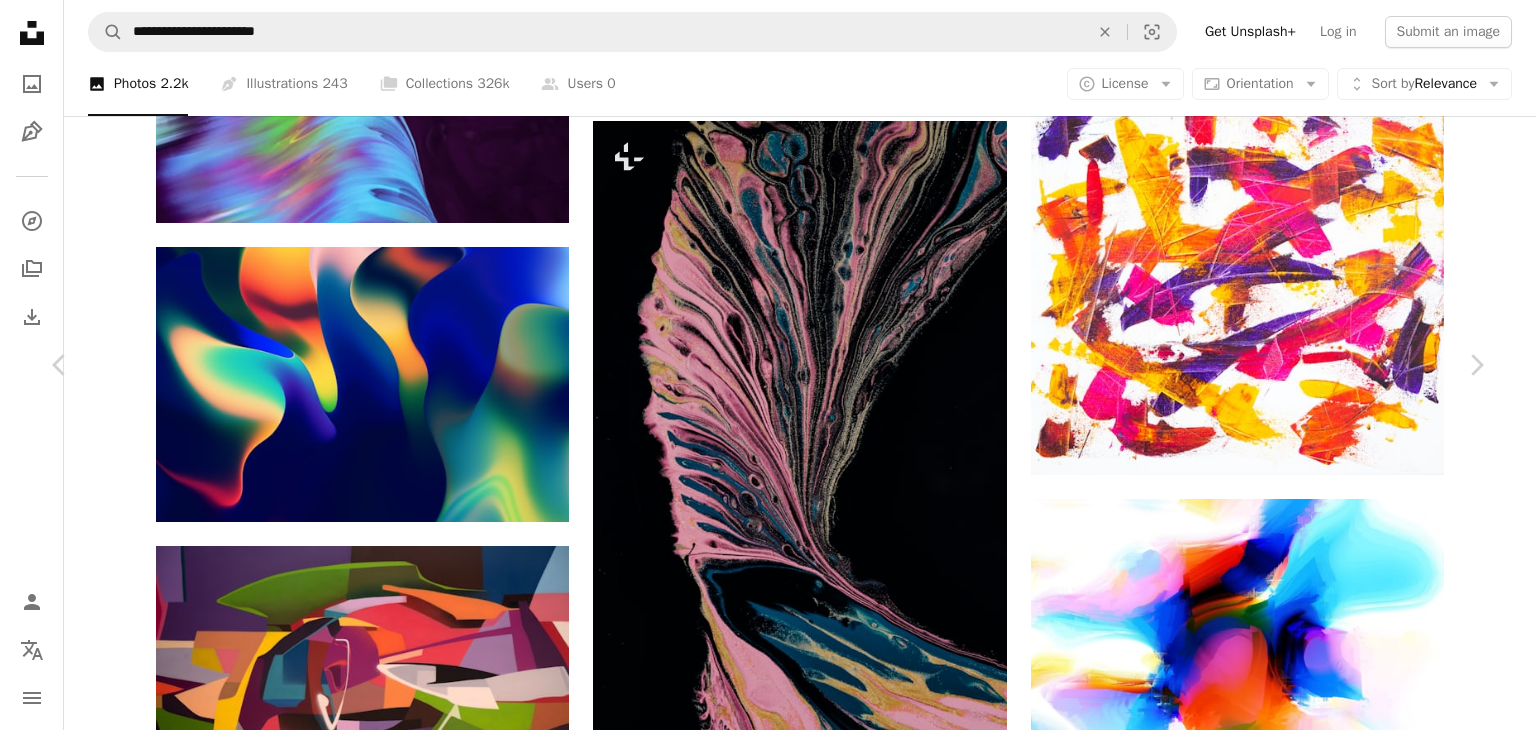 click at bounding box center [341, 9009] 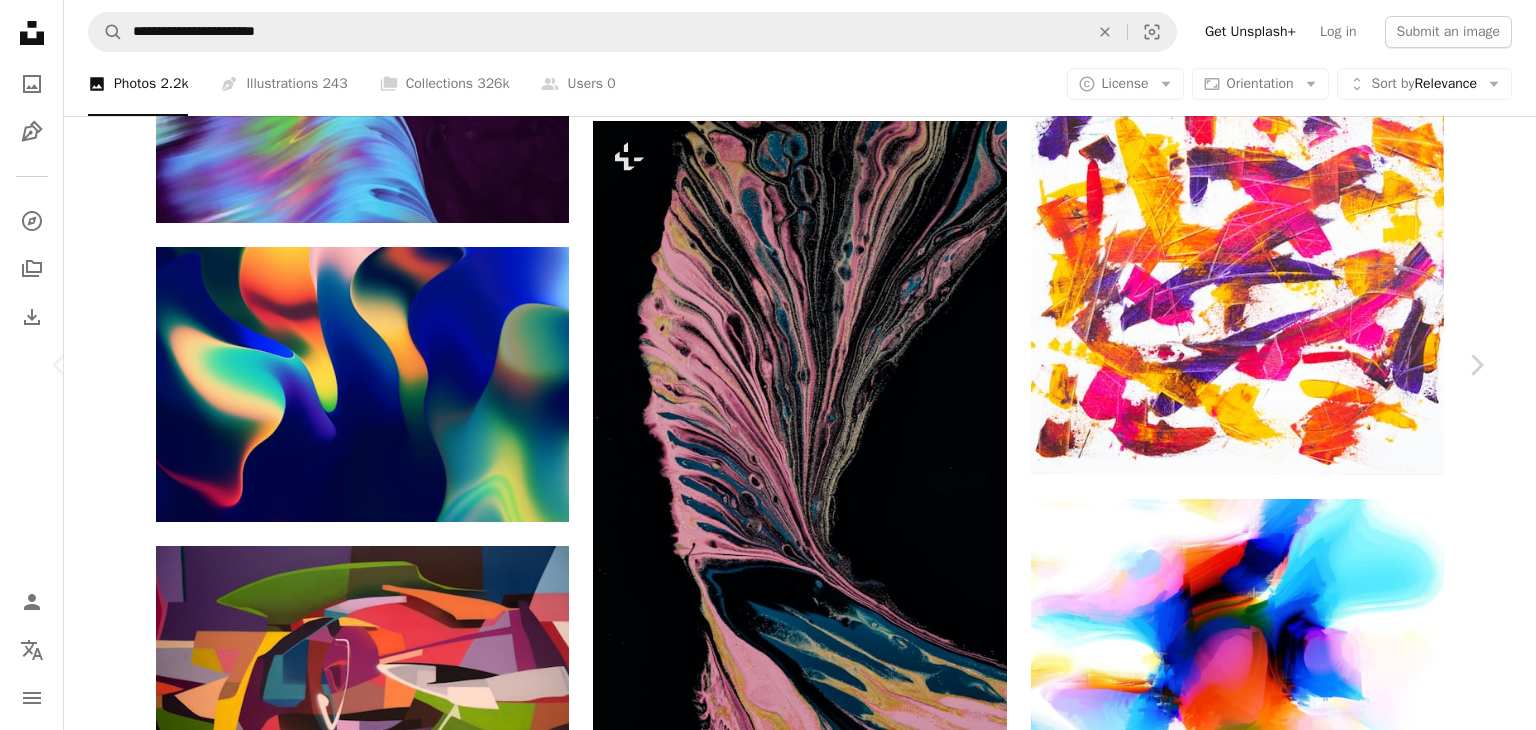scroll, scrollTop: 0, scrollLeft: 0, axis: both 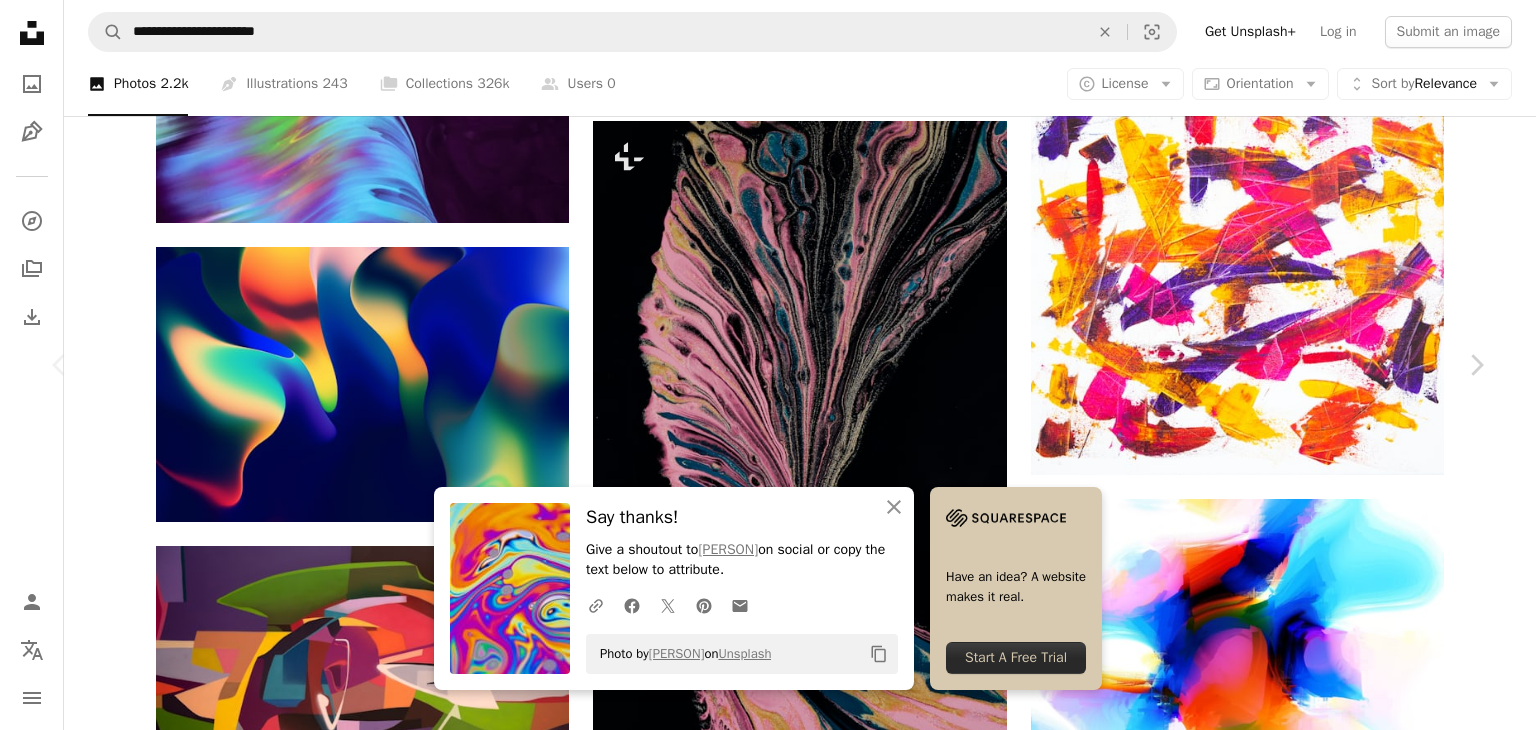 click on "Say thanks! Give a shoutout to  [PERSON]  on social or copy the text below to attribute. A URL sharing icon (chains) Facebook icon X (formerly Twitter) icon Pinterest icon An envelope Photo by  [PERSON]  on  Unsplash
Copy content Have an idea? A website makes it real. Start A Free Trial [PERSON] [PERSON] A heart A plus sign Edit image   Plus sign for Unsplash+ Download free Chevron down Zoom in Views 39,378 Downloads 231 A forward-right arrow Share Info icon Info More Actions Calendar outlined Published on  August 17, 2022 Camera SONY, ILCE-6400 Safety Free to use under the  Unsplash License colorful galaxy art painting pattern modern art graphics Creative Commons images Browse premium related images on iStock  |  Save 20% with code UNSPLASH20 View more on iStock  ↗ Related images A heart A plus sign [PERSON] Arrow pointing down Plus sign for Unsplash+ A heart A plus sign [PERSON] For  Unsplash+ A lock   Download A heart" at bounding box center [768, 8686] 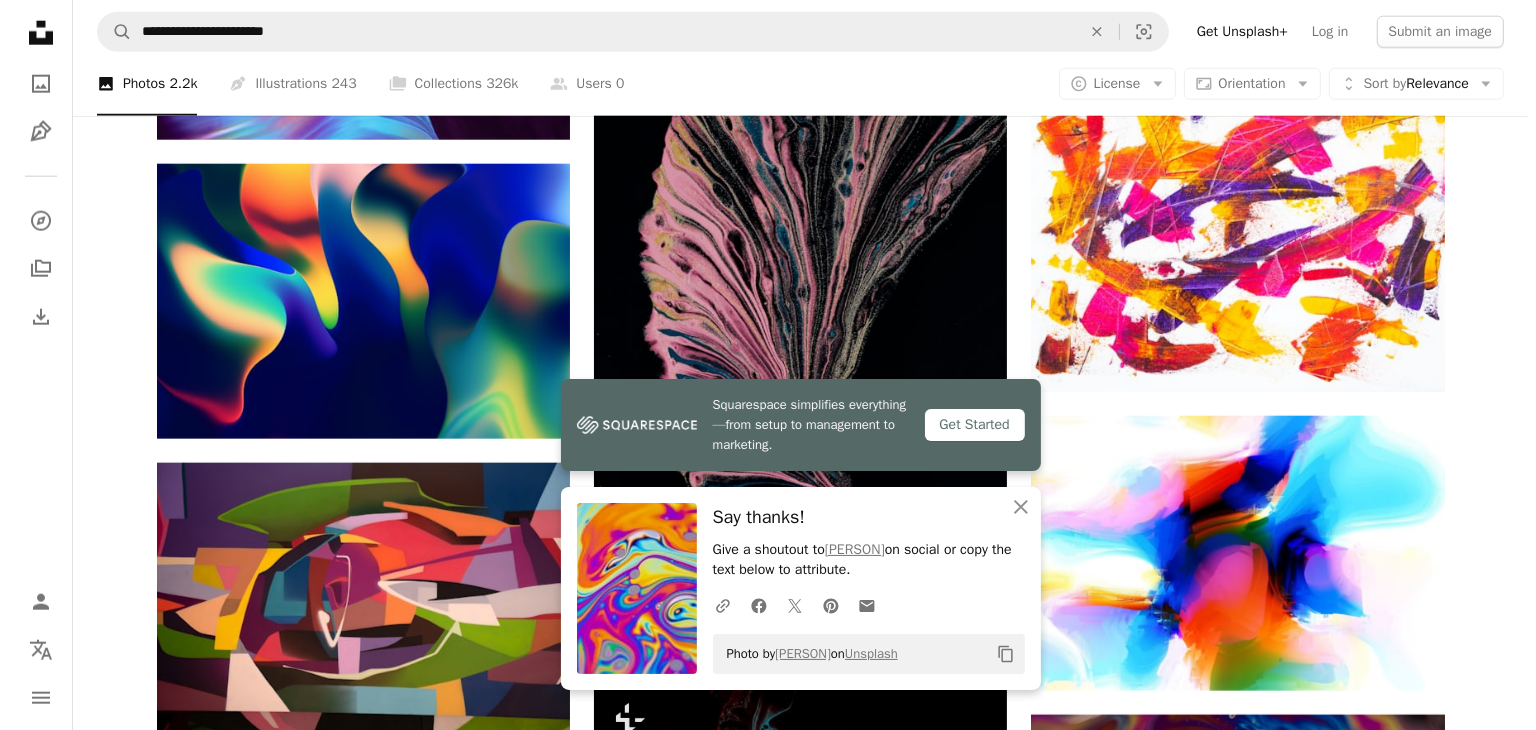 scroll, scrollTop: 2800, scrollLeft: 0, axis: vertical 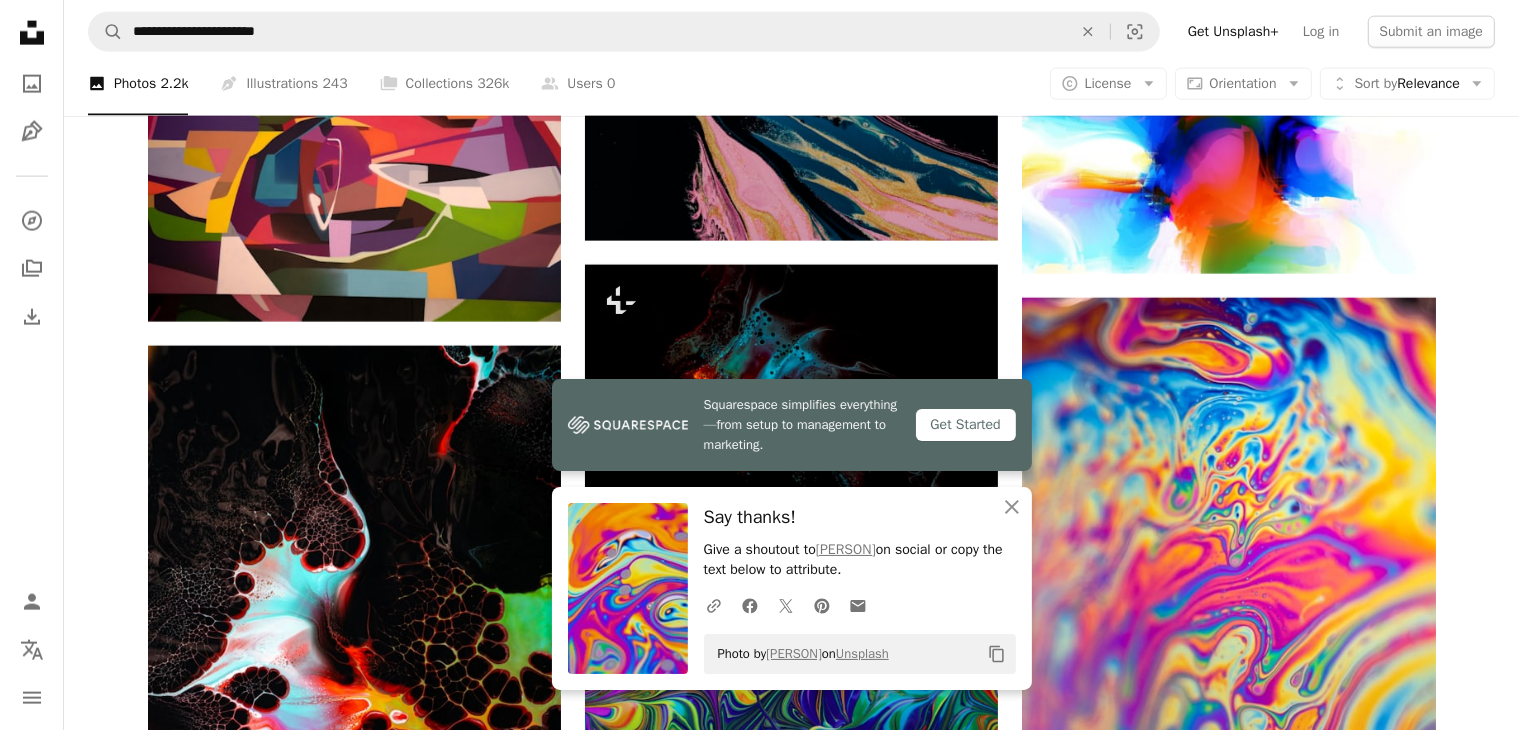 click at bounding box center (791, 658) 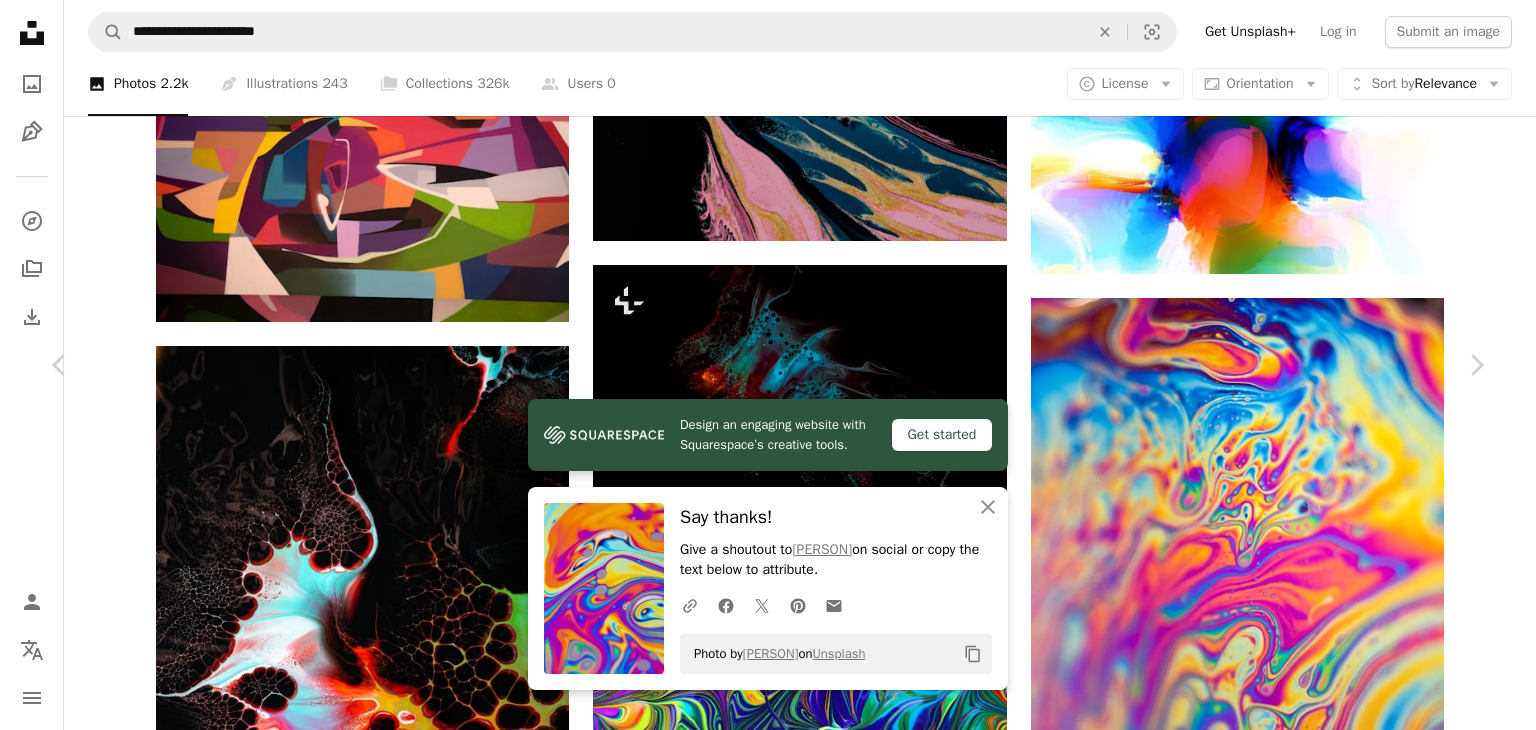 scroll, scrollTop: 200, scrollLeft: 0, axis: vertical 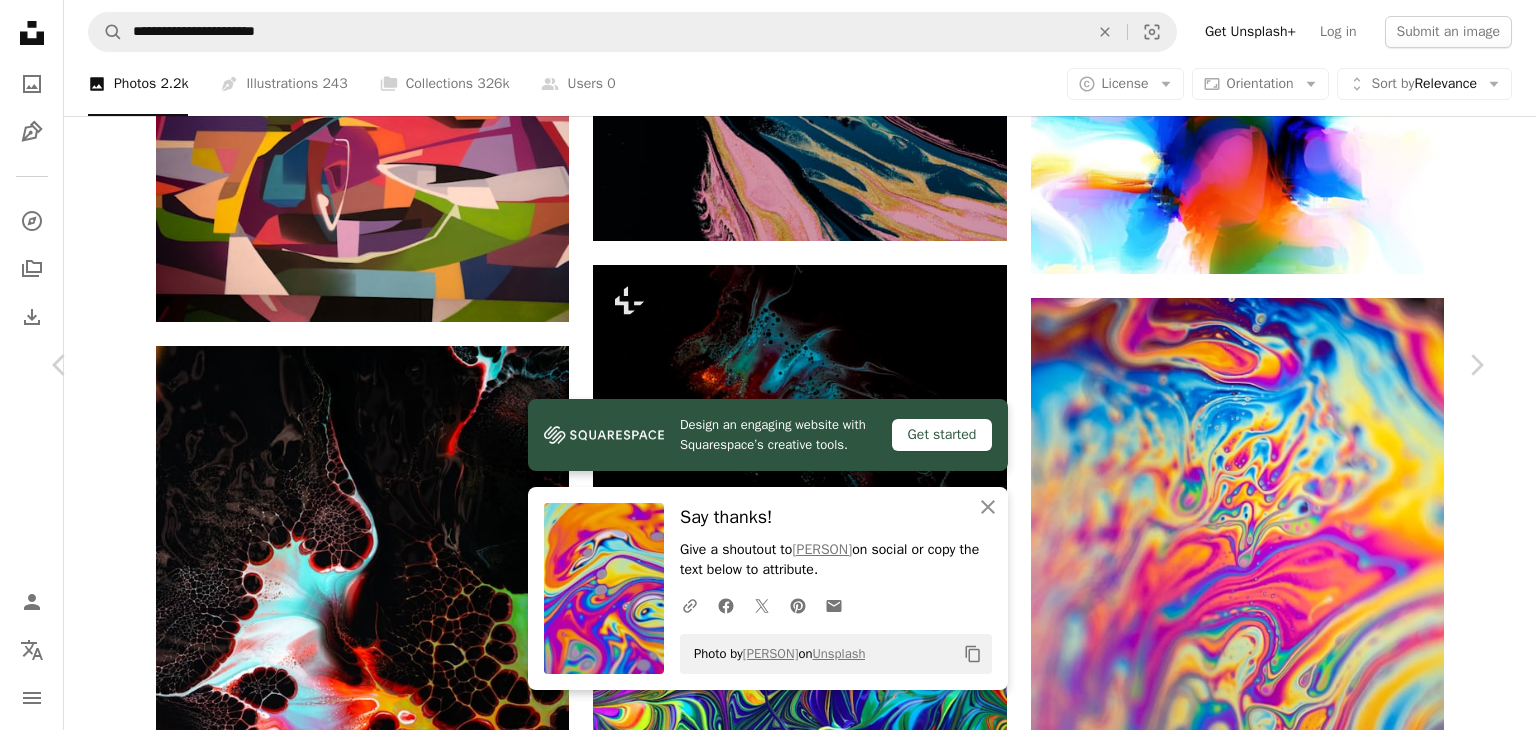 click at bounding box center (760, 8262) 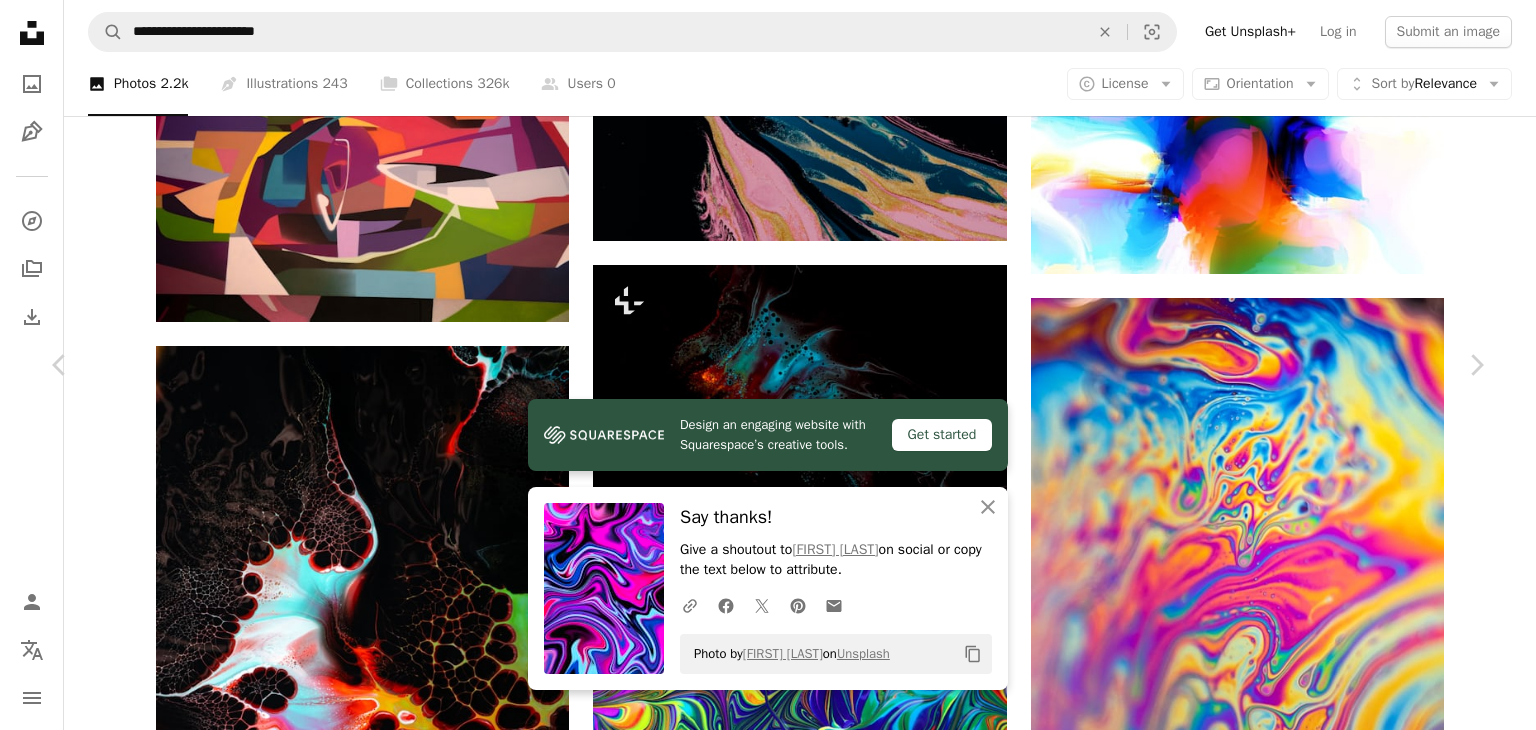 scroll, scrollTop: 1100, scrollLeft: 0, axis: vertical 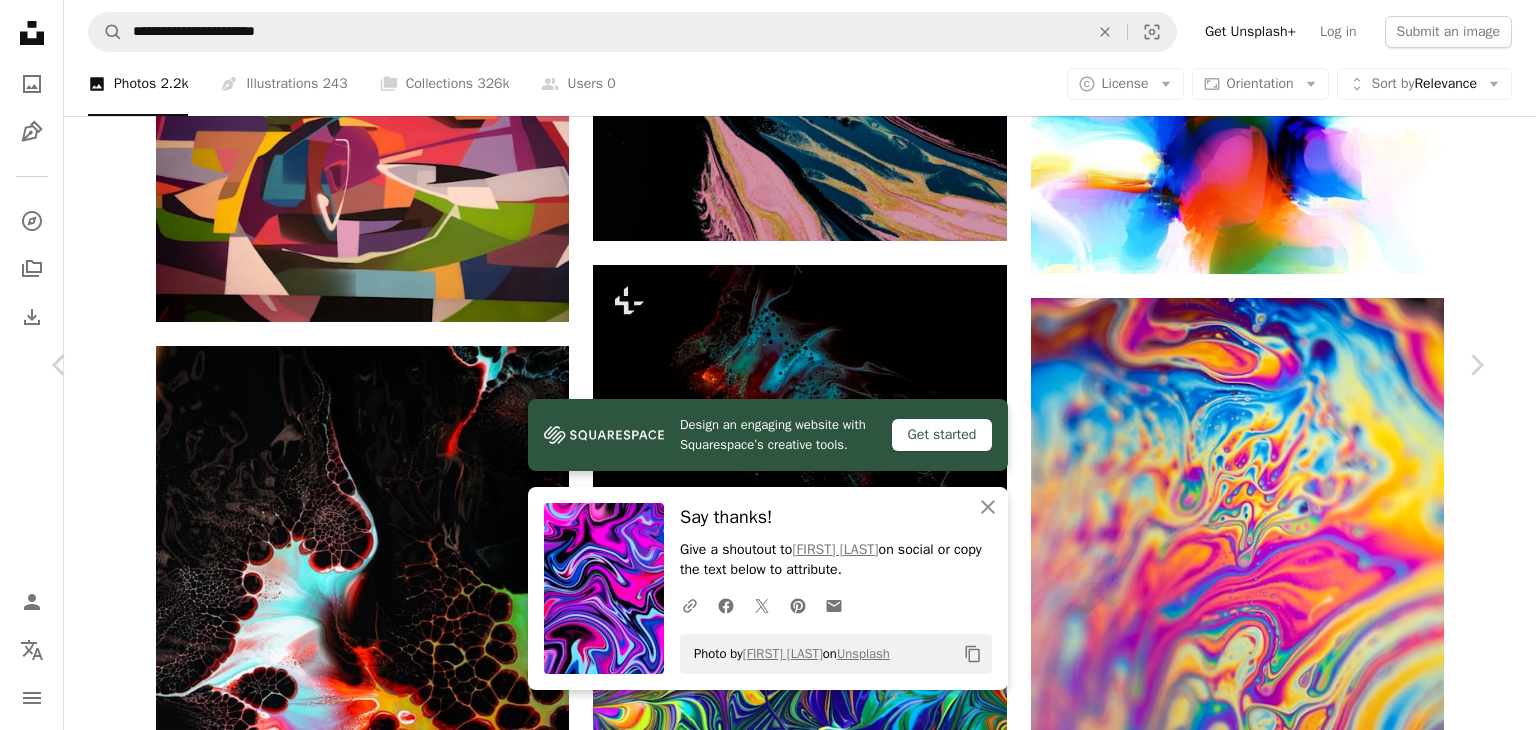click on "Download free" at bounding box center (1287, 7868) 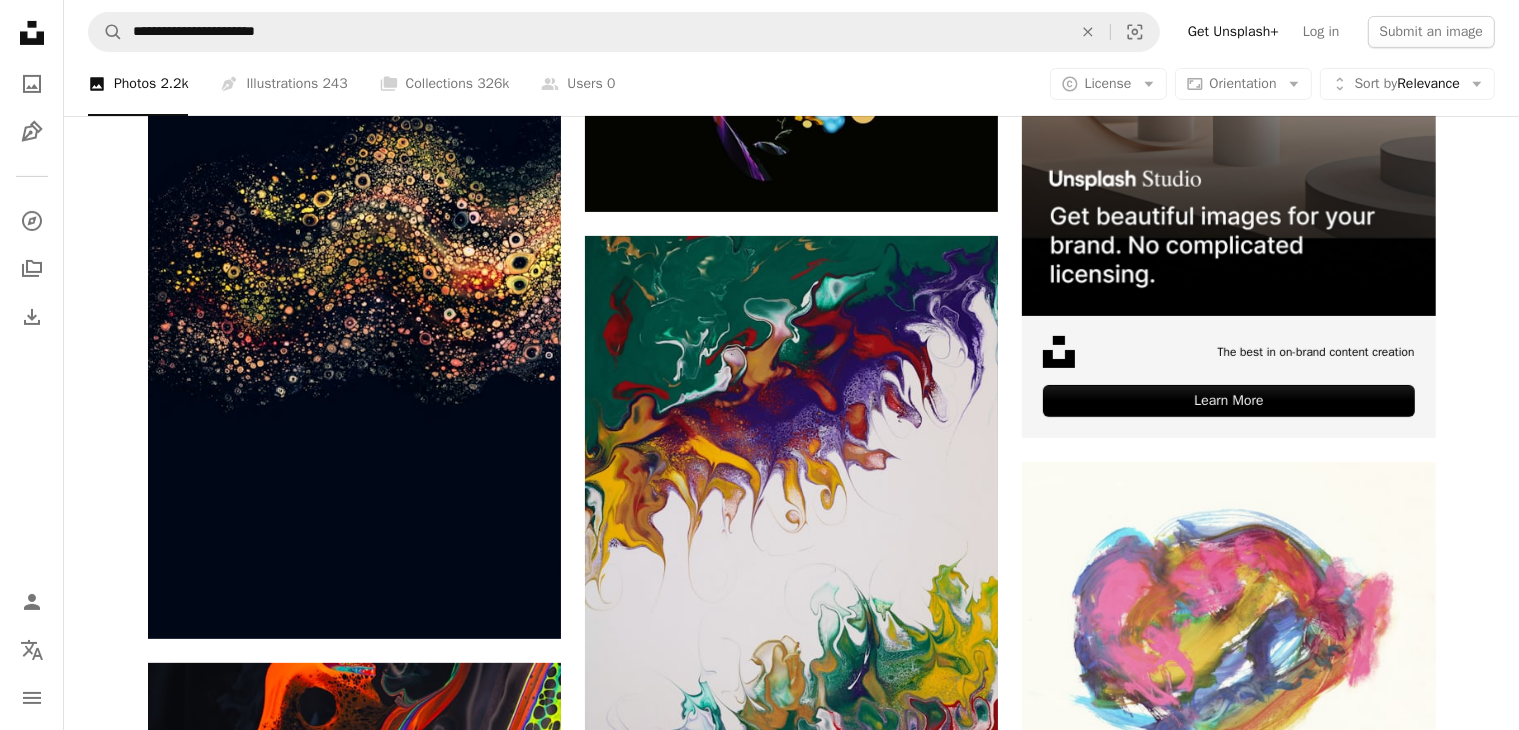 scroll, scrollTop: 0, scrollLeft: 0, axis: both 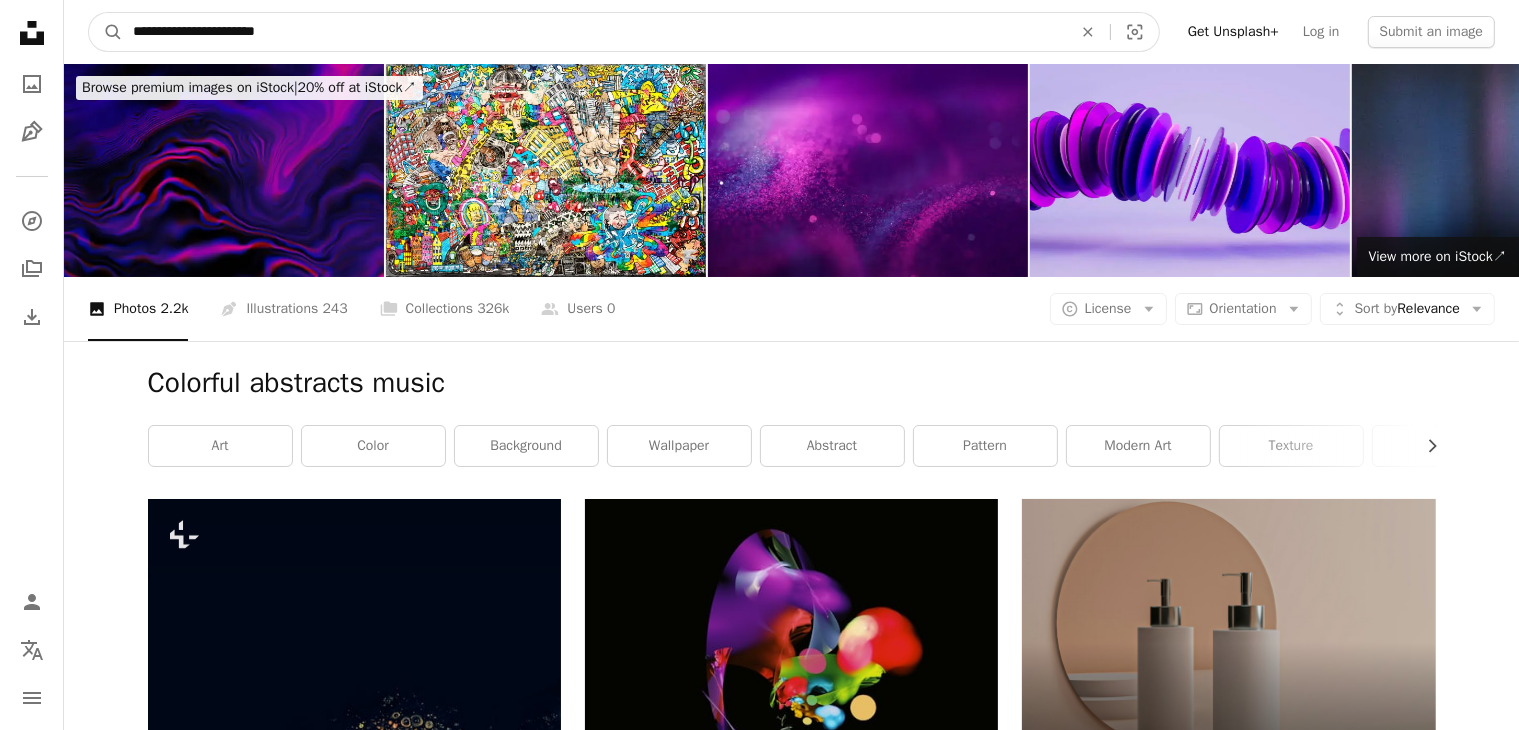 drag, startPoint x: 346, startPoint y: 27, endPoint x: 128, endPoint y: 28, distance: 218.00229 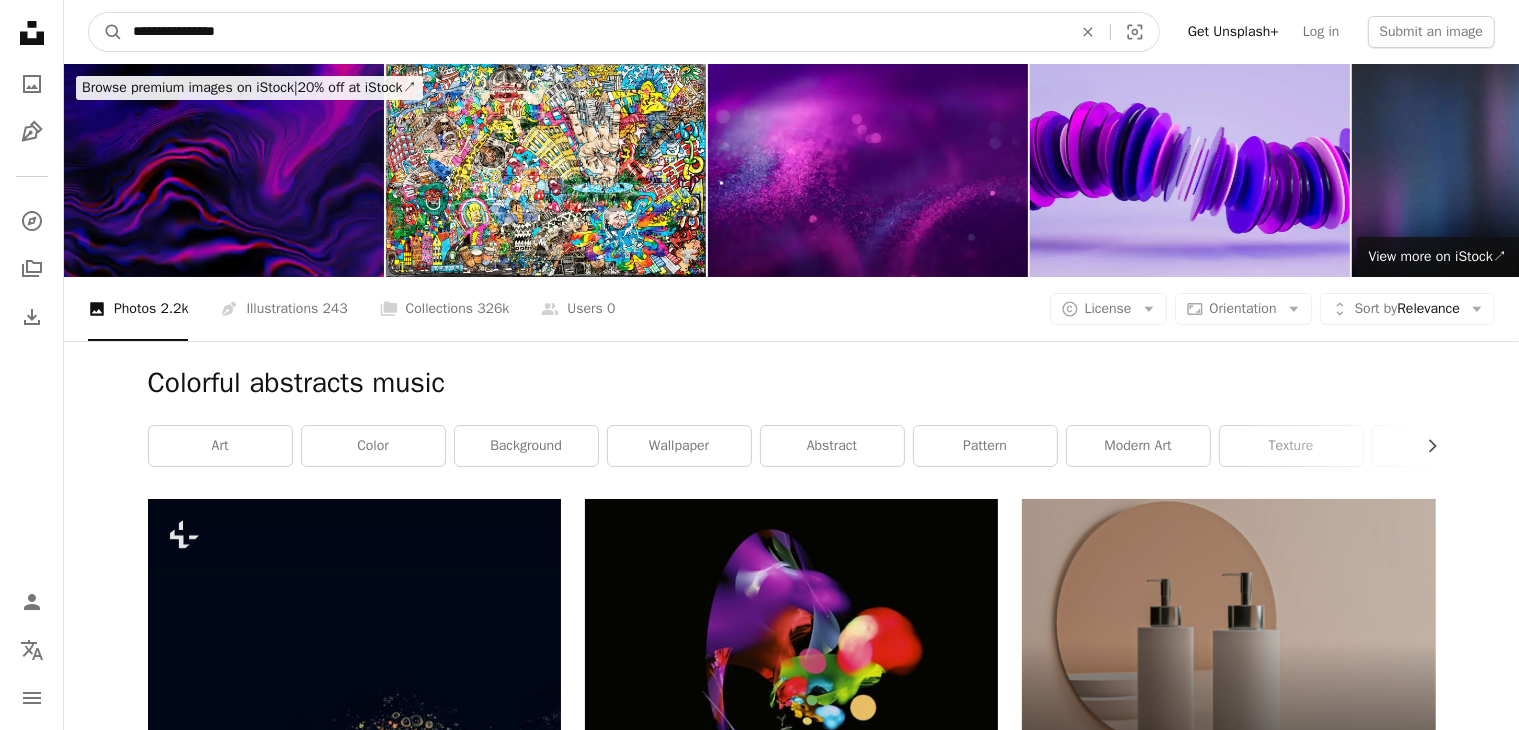 type on "**********" 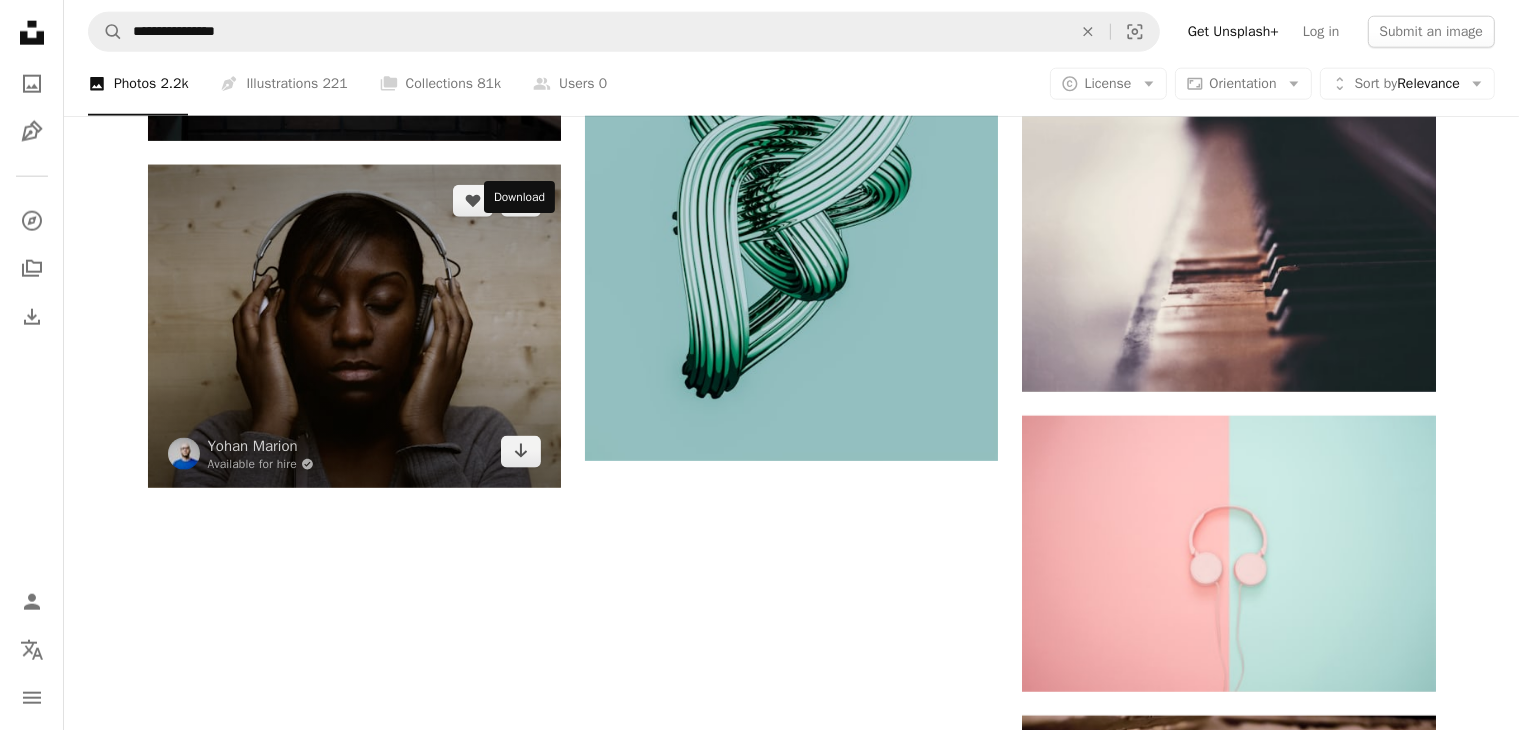 scroll, scrollTop: 2500, scrollLeft: 0, axis: vertical 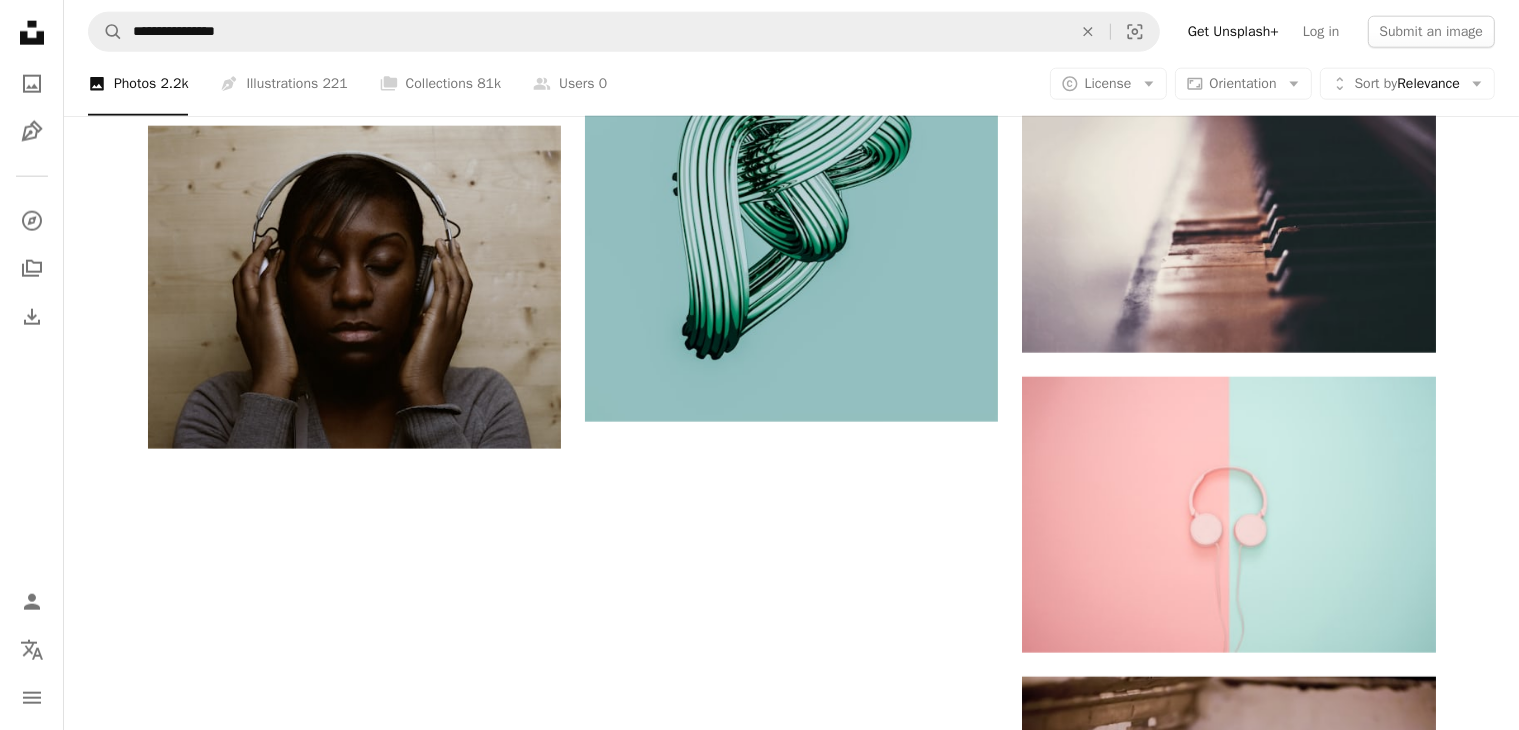 click on "Load more" at bounding box center [792, 1333] 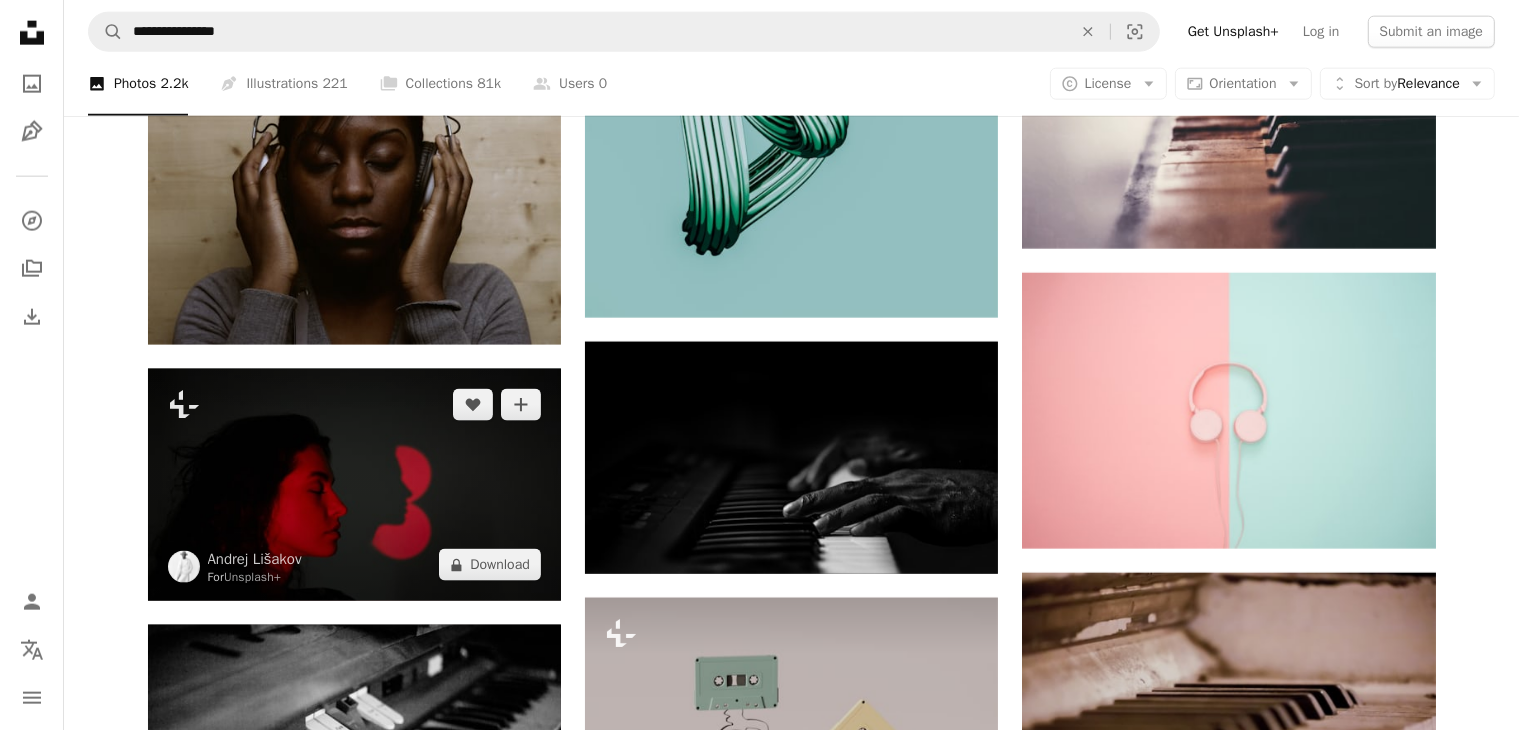 scroll, scrollTop: 2600, scrollLeft: 0, axis: vertical 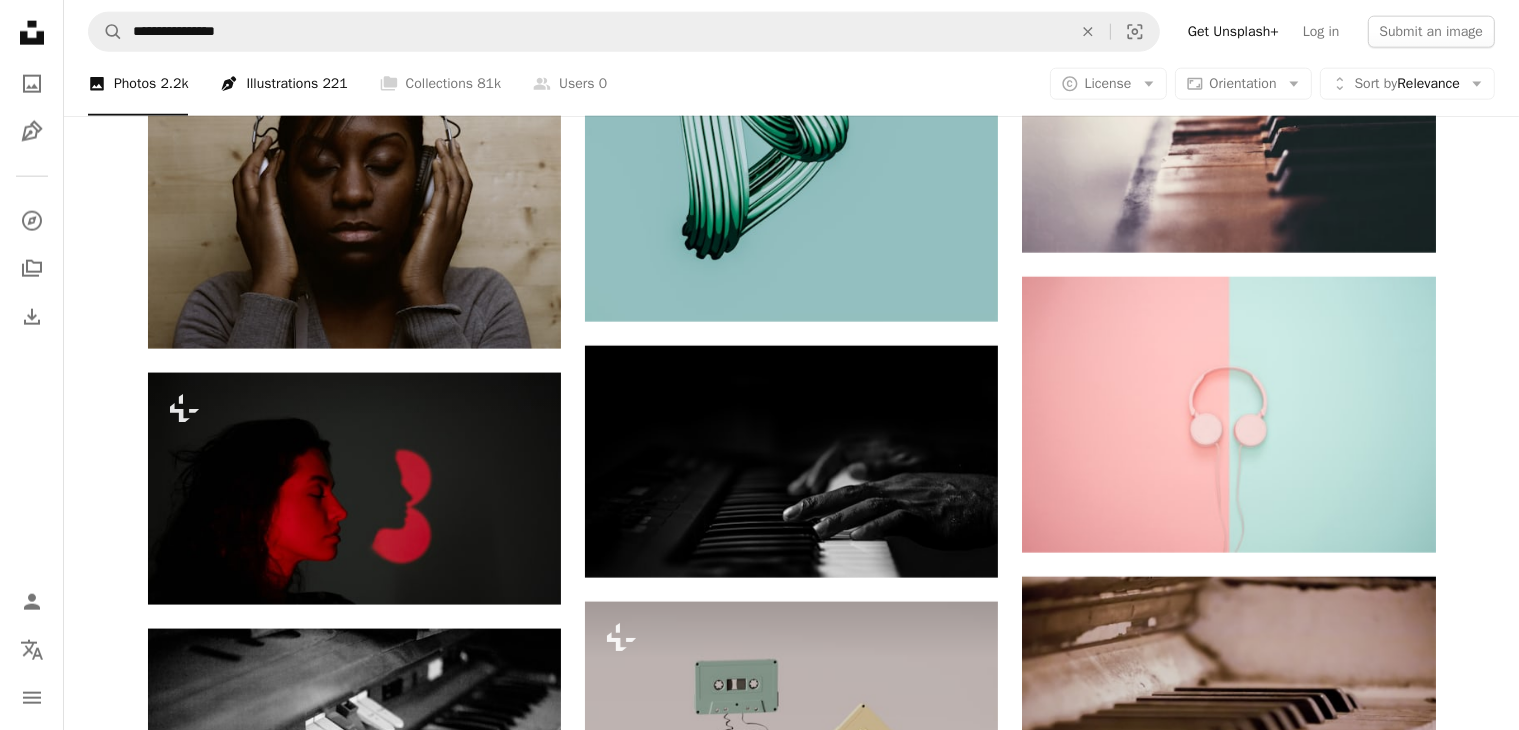 click on "Pen Tool Illustrations   221" at bounding box center [283, 84] 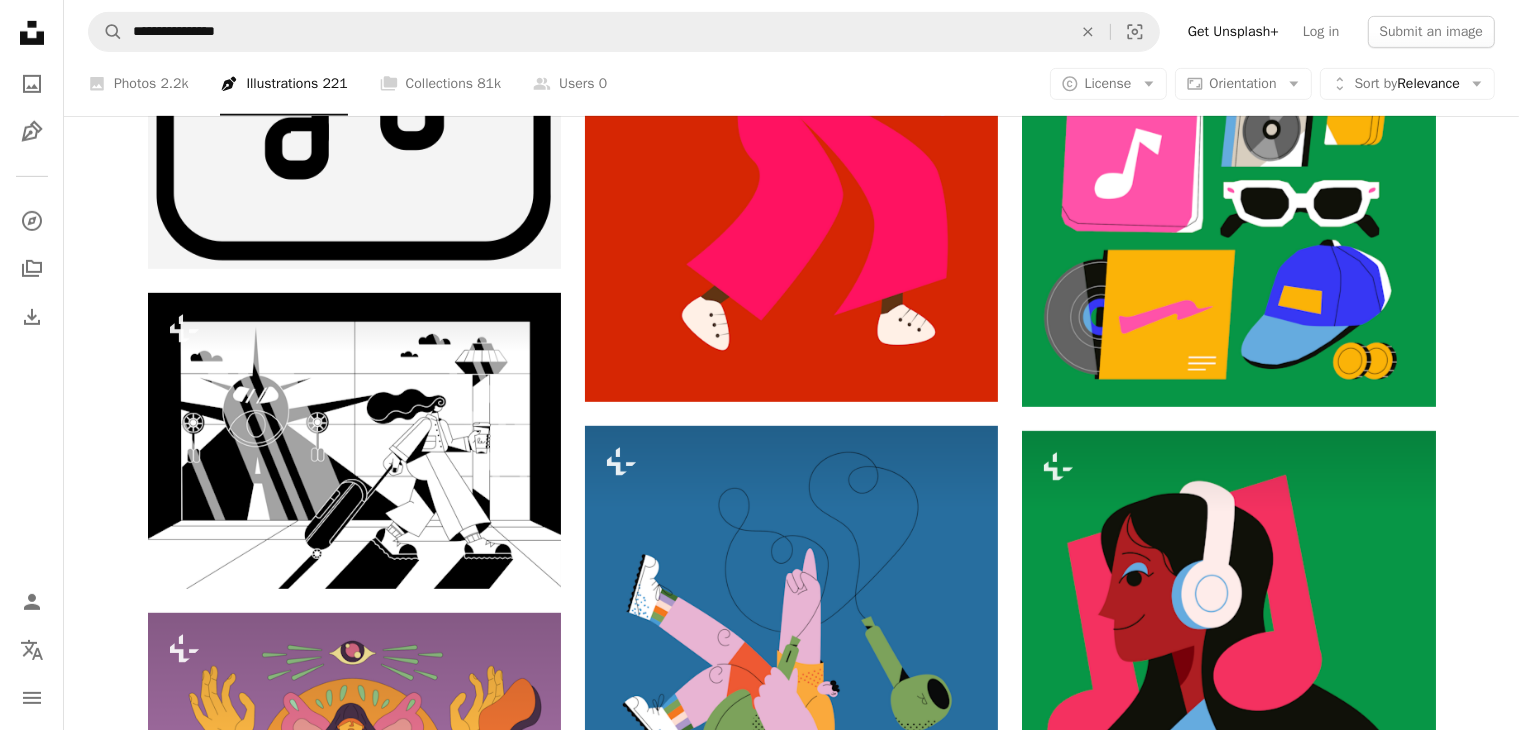 scroll, scrollTop: 1000, scrollLeft: 0, axis: vertical 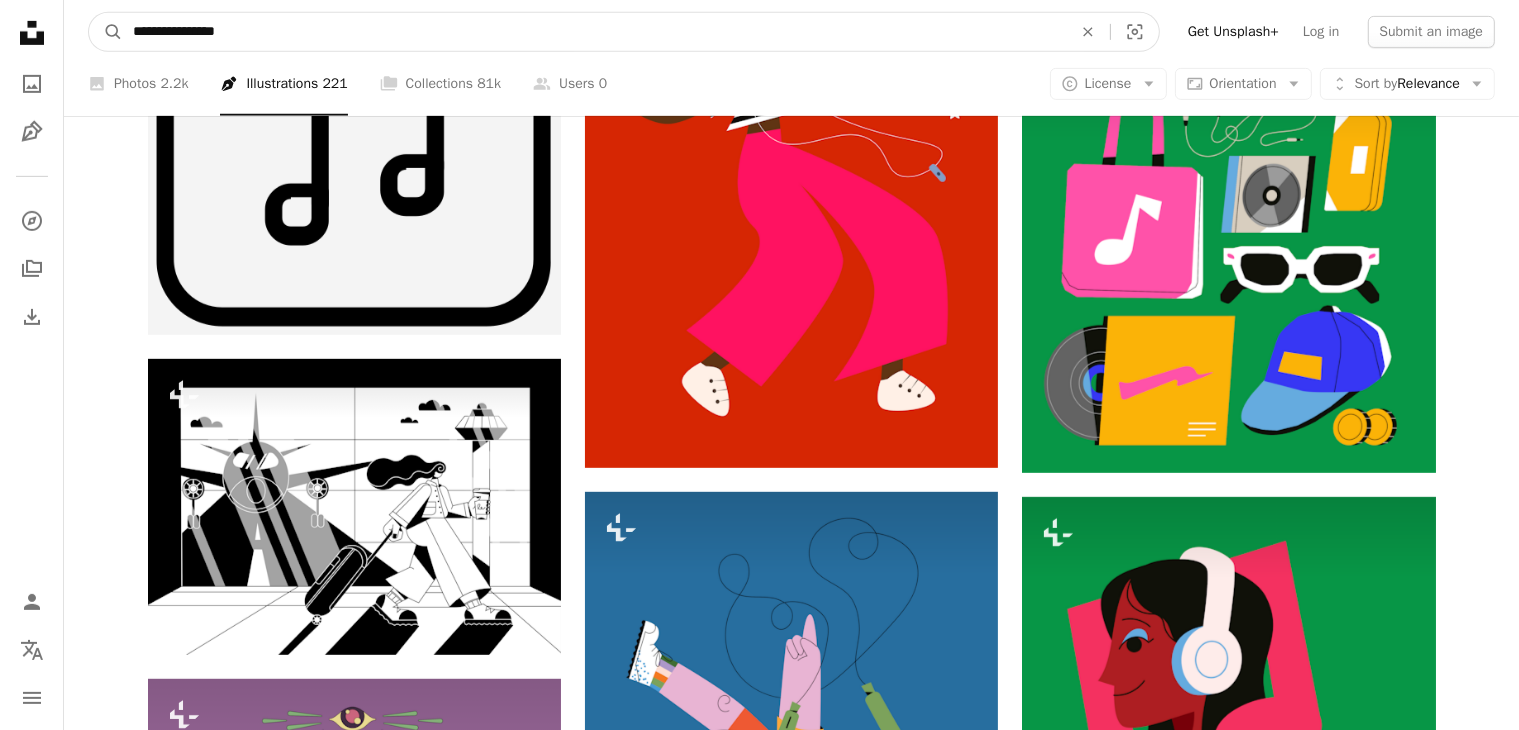 click on "**********" at bounding box center [594, 32] 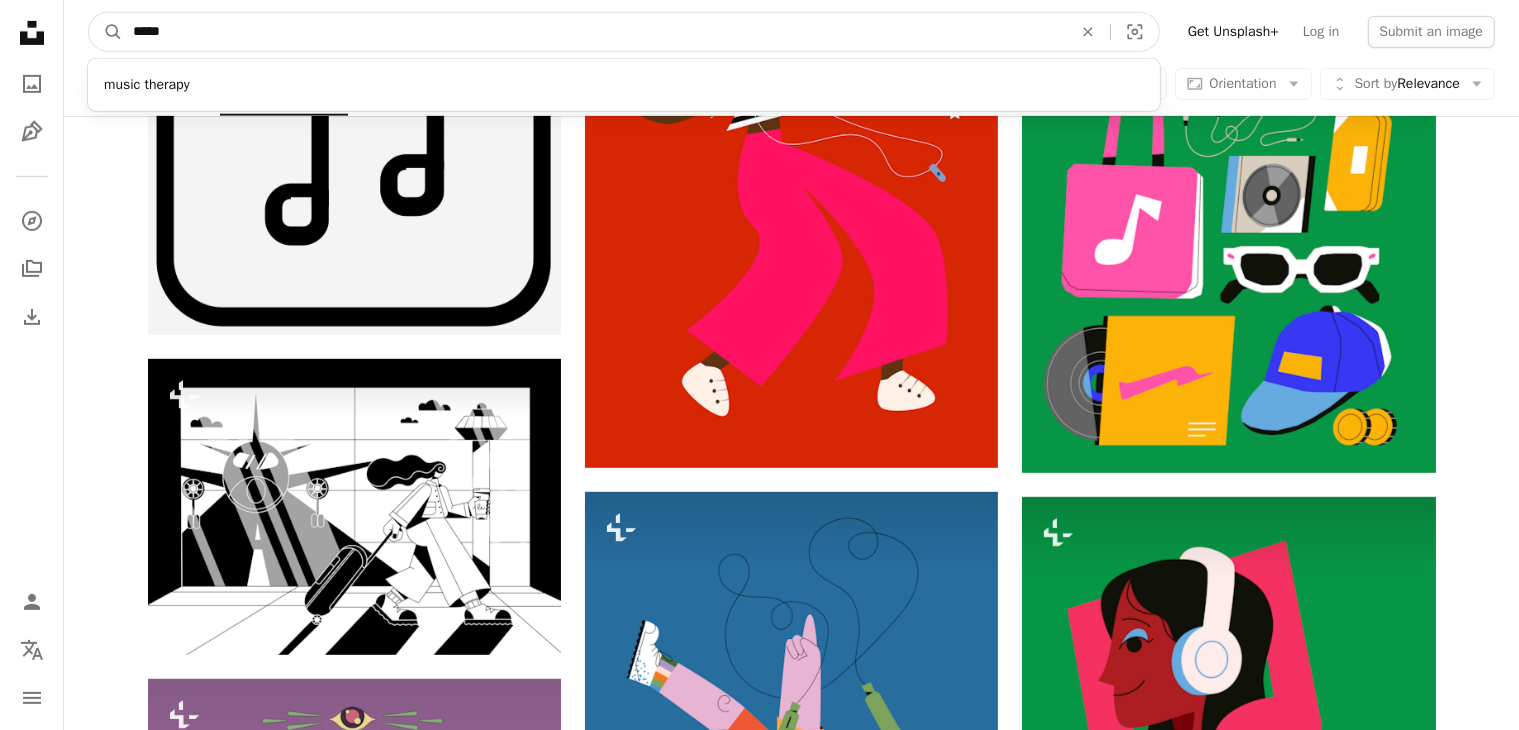 type on "*****" 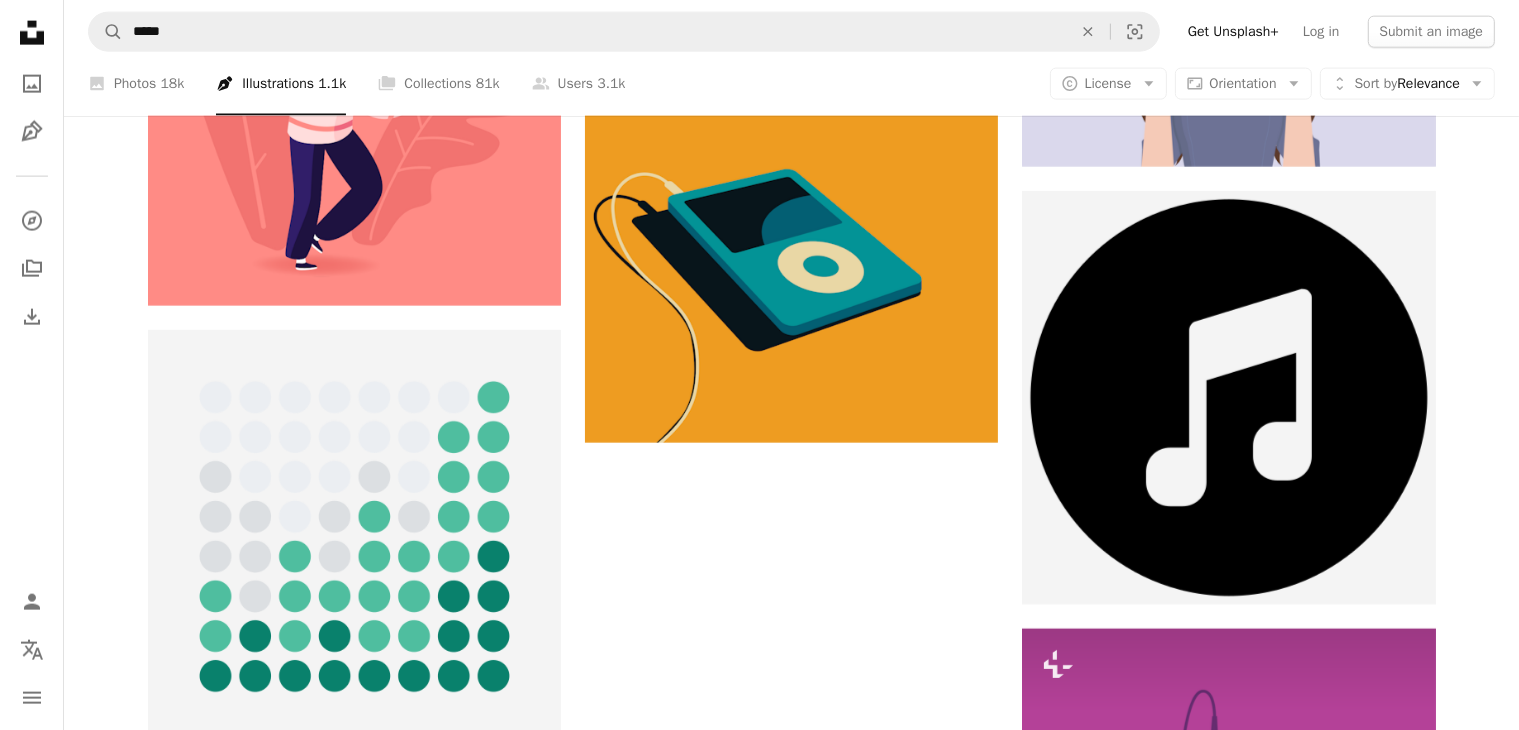 scroll, scrollTop: 2940, scrollLeft: 0, axis: vertical 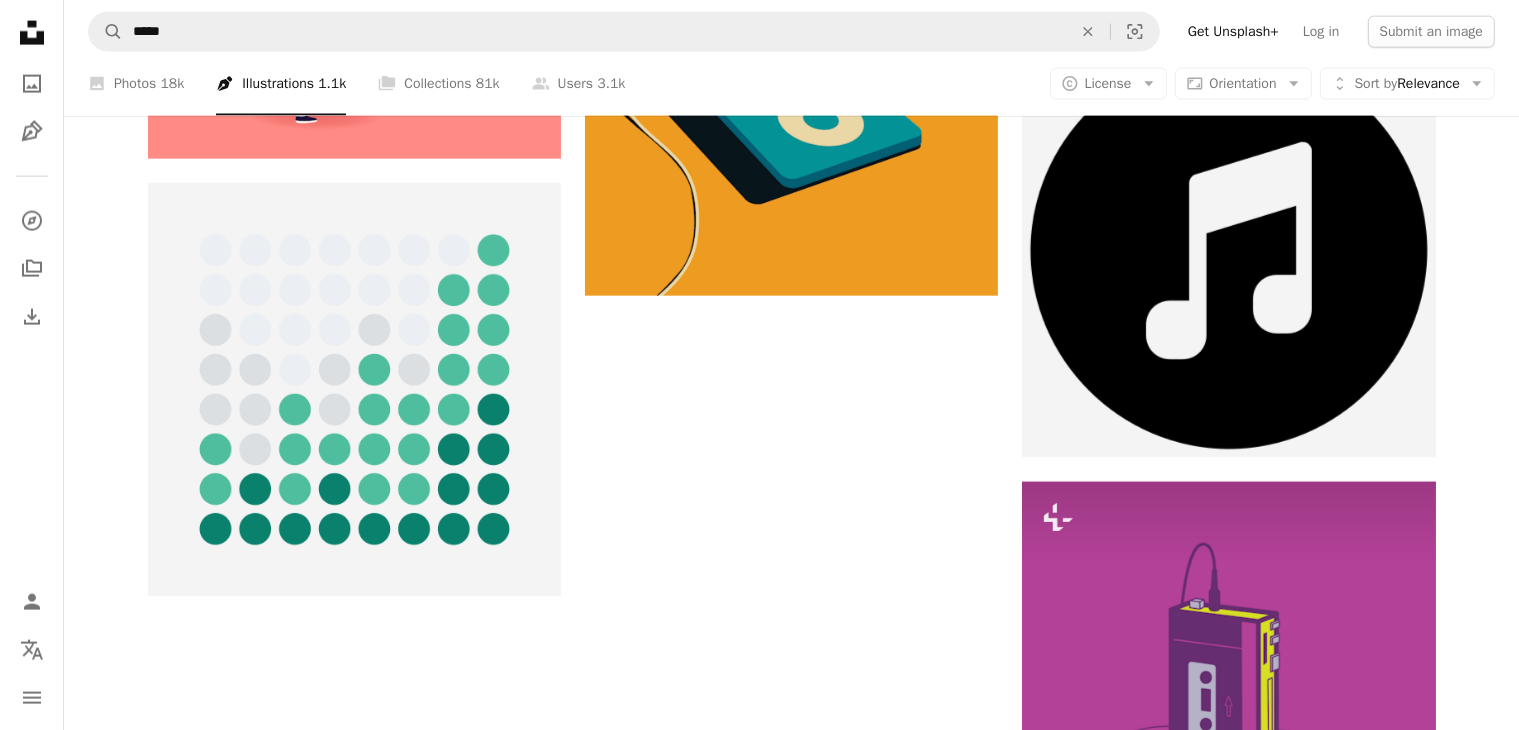 click on "Load more" at bounding box center [792, 975] 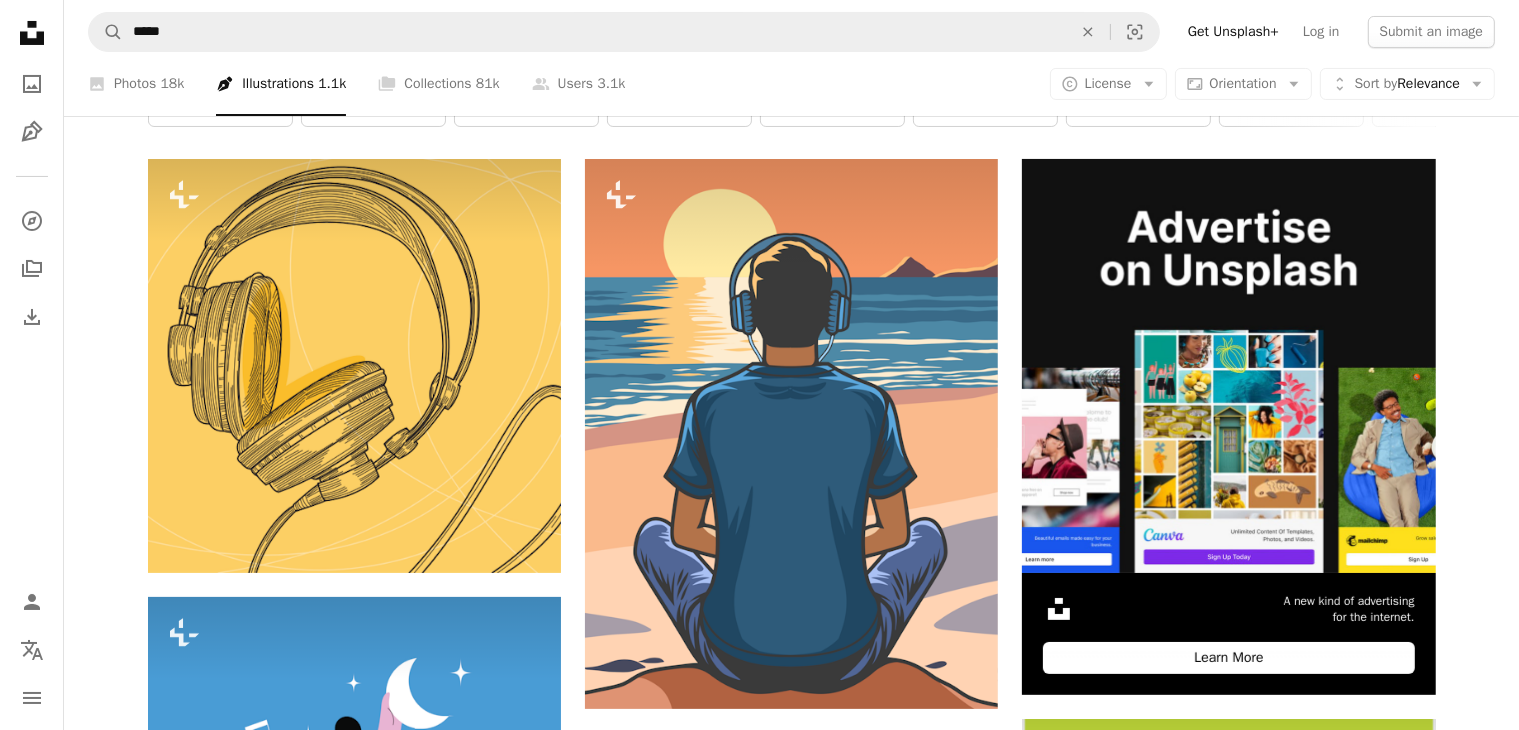 scroll, scrollTop: 0, scrollLeft: 0, axis: both 